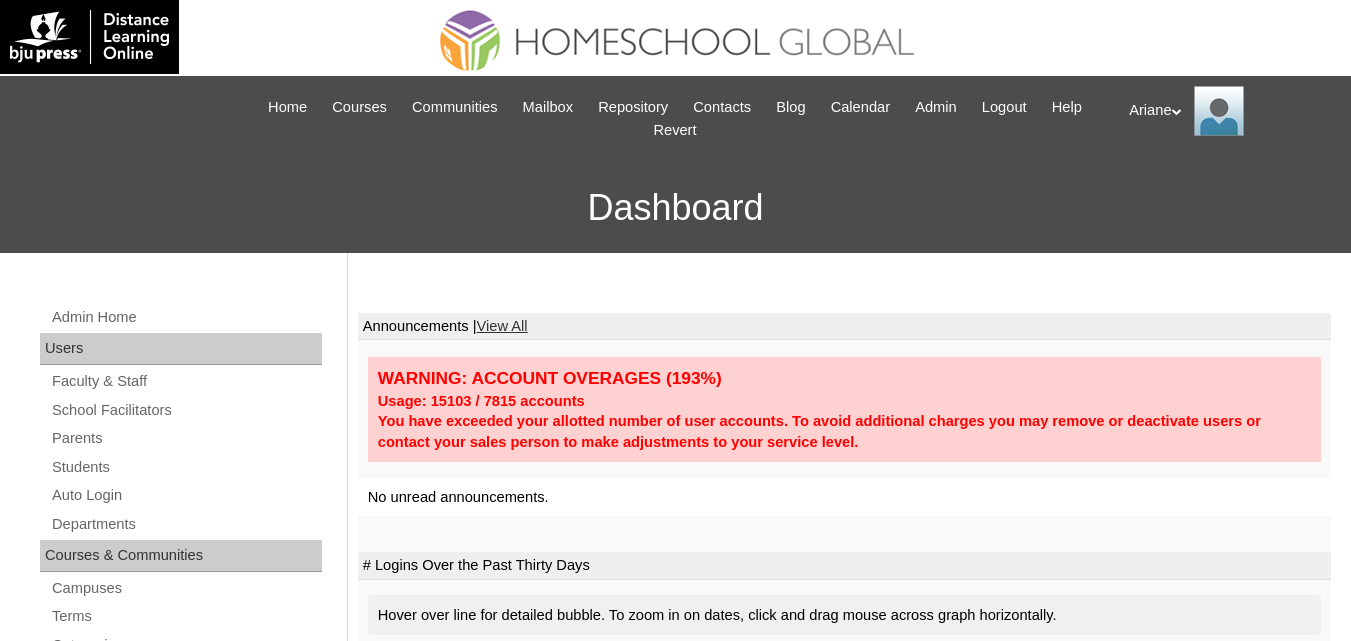 scroll, scrollTop: 0, scrollLeft: 0, axis: both 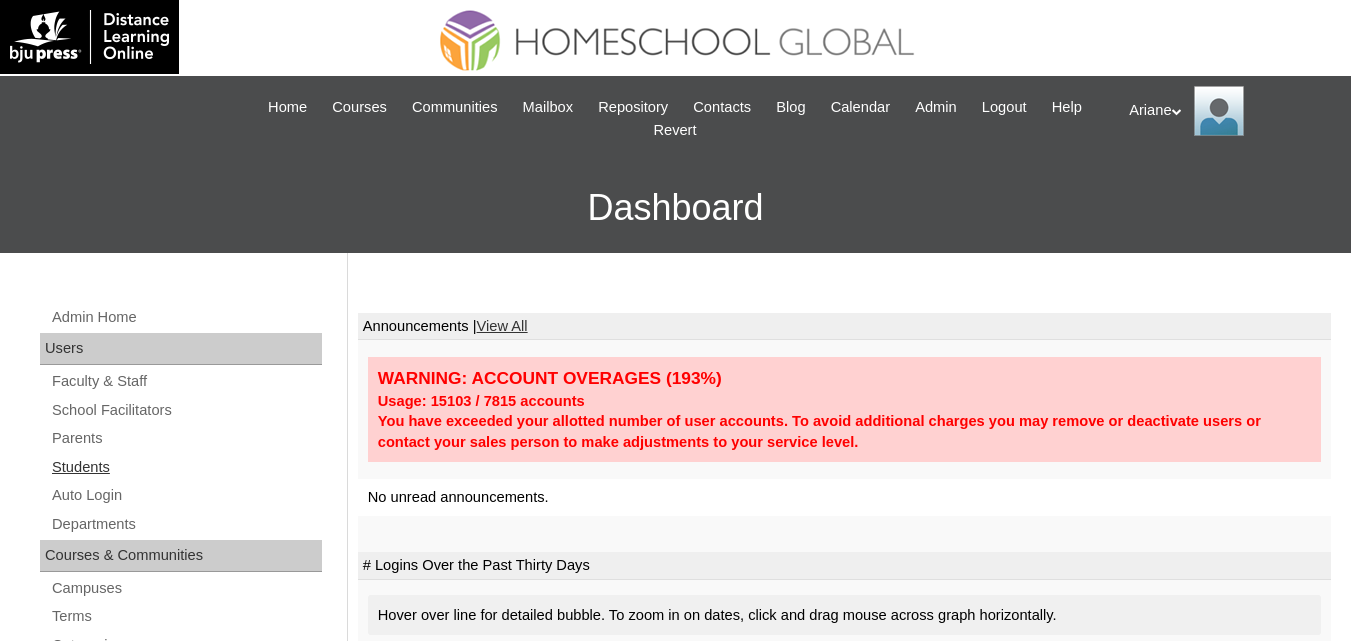 click on "Students" at bounding box center (186, 467) 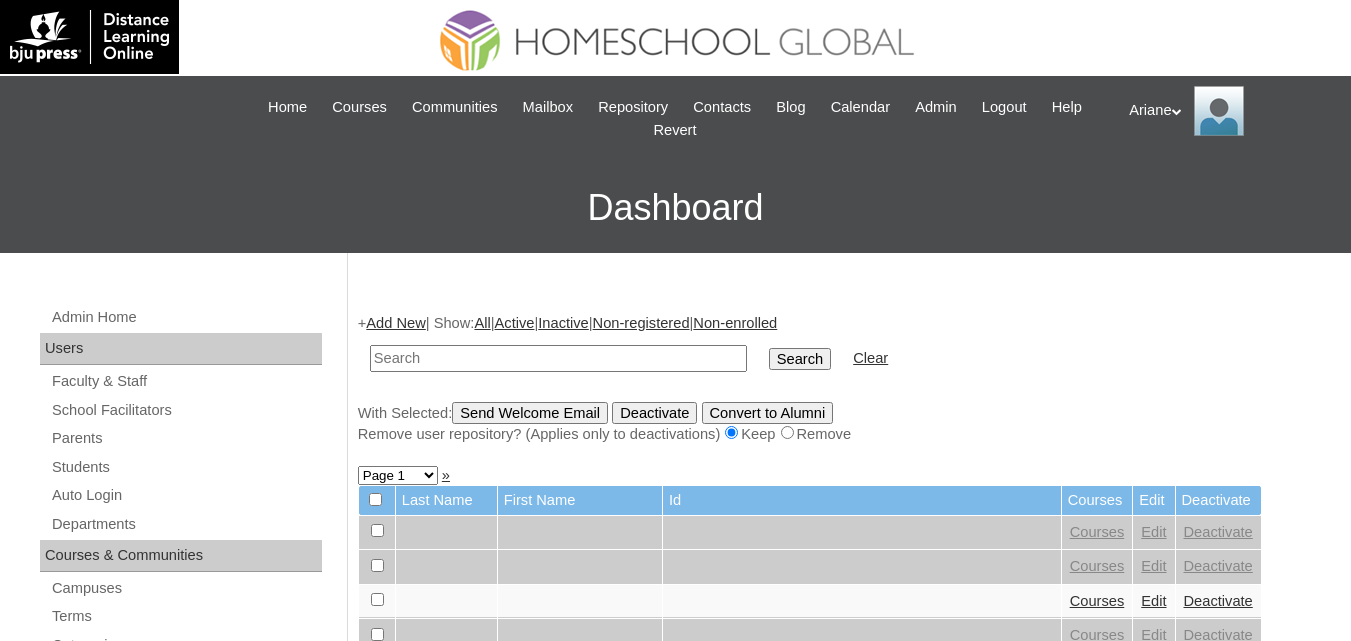 scroll, scrollTop: 0, scrollLeft: 0, axis: both 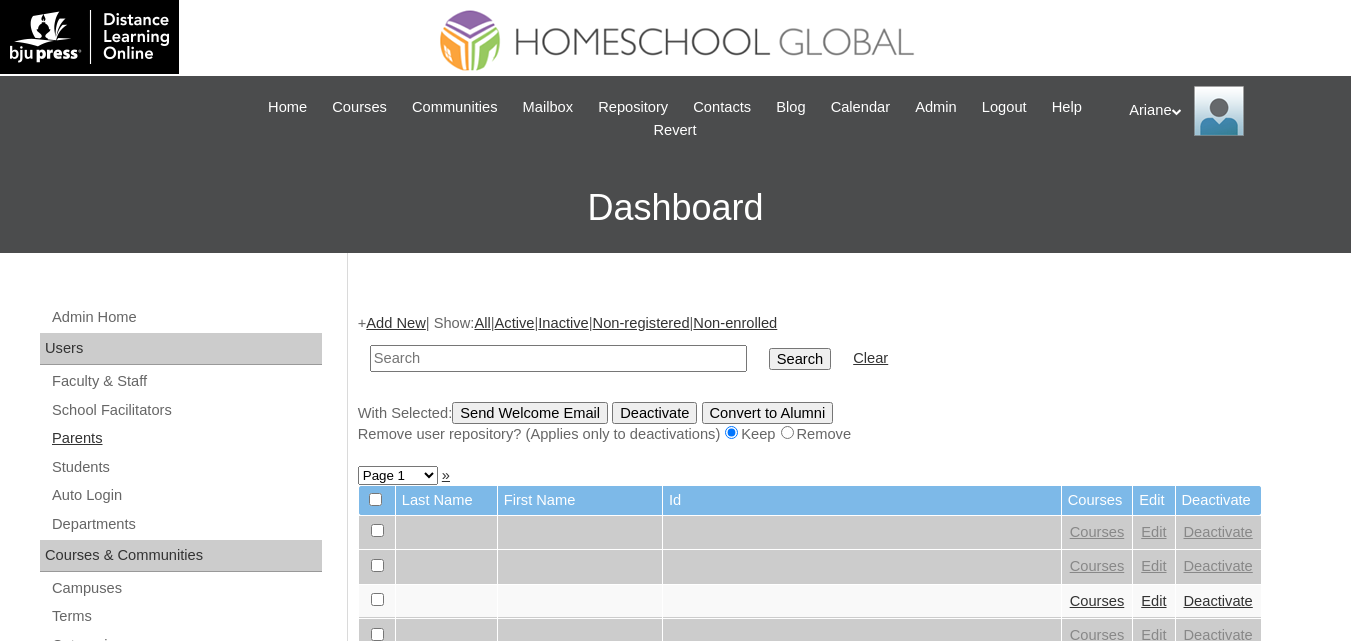 click on "Parents" at bounding box center (186, 438) 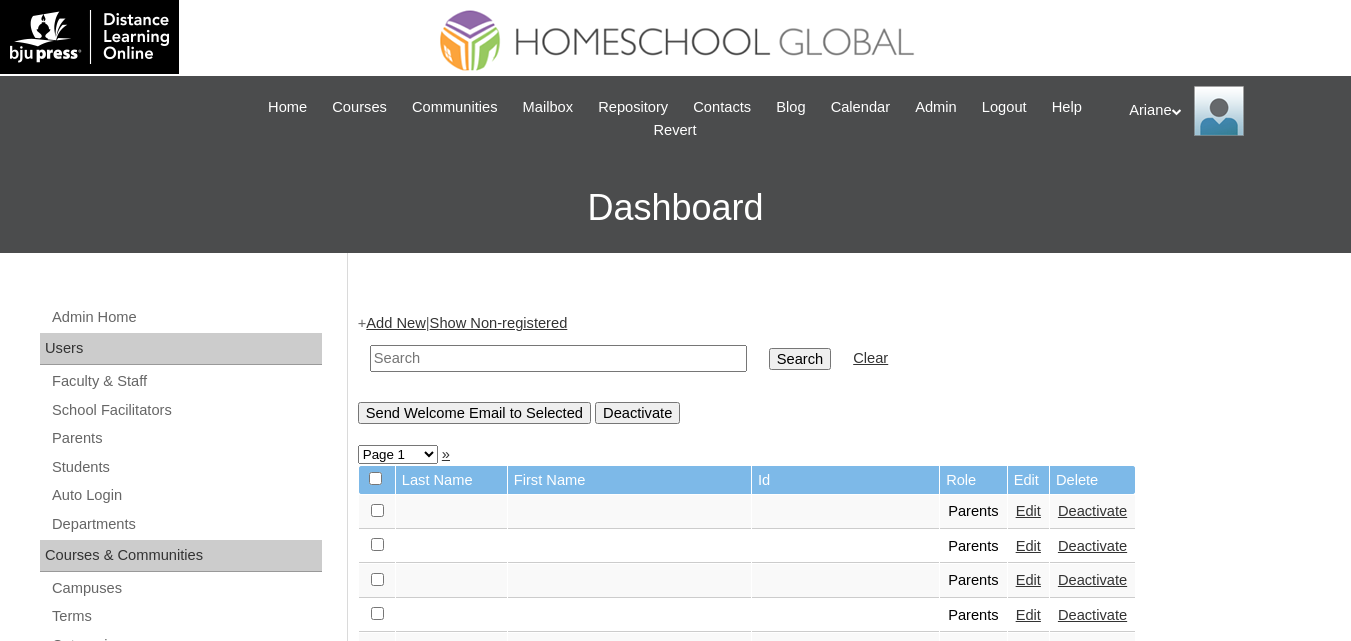 scroll, scrollTop: 0, scrollLeft: 0, axis: both 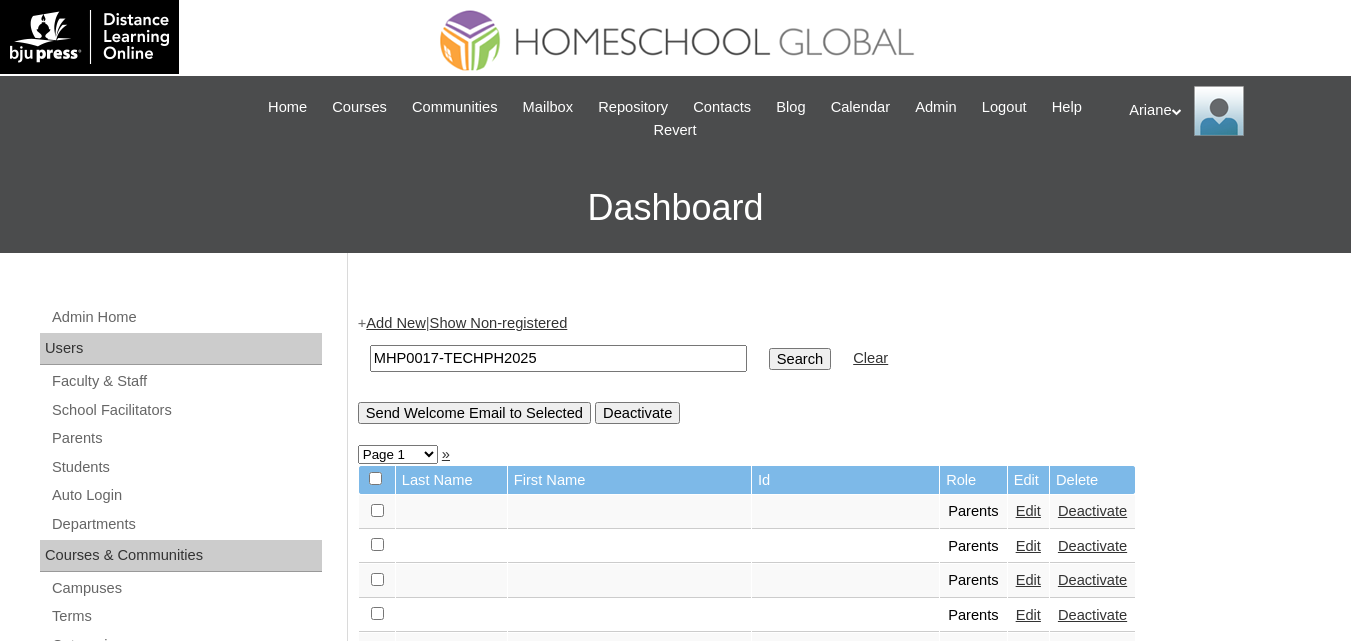 type on "MHP0017-TECHPH2025" 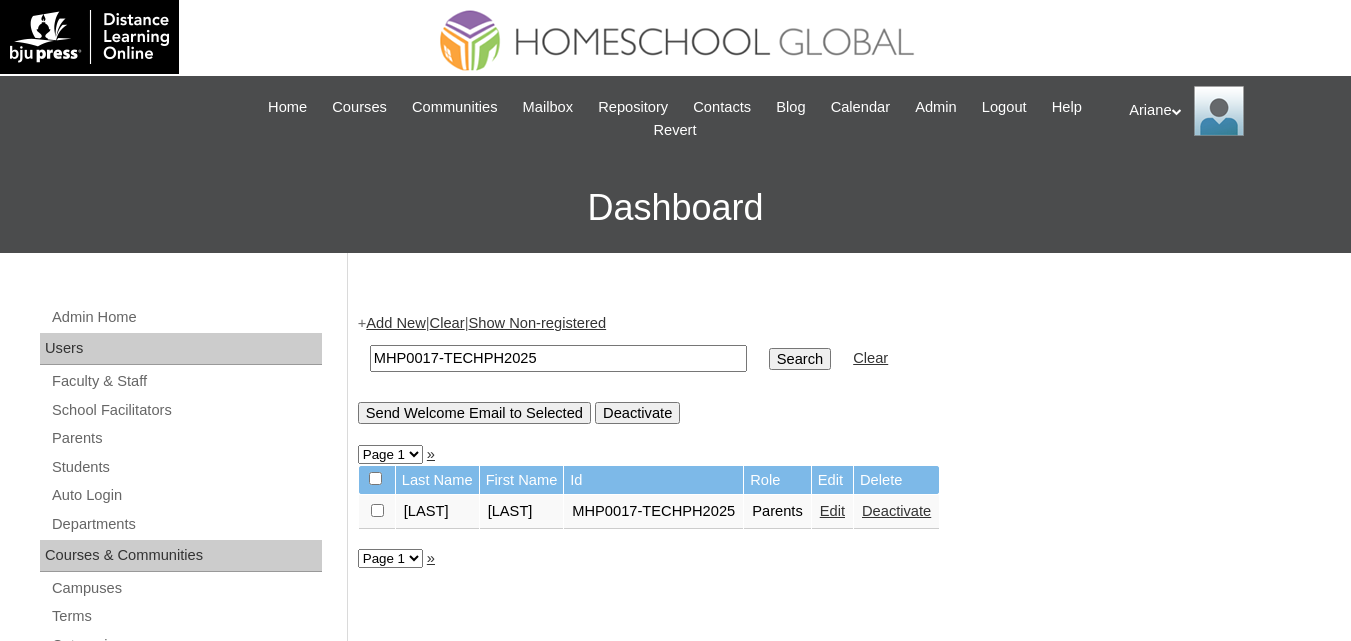 scroll, scrollTop: 0, scrollLeft: 0, axis: both 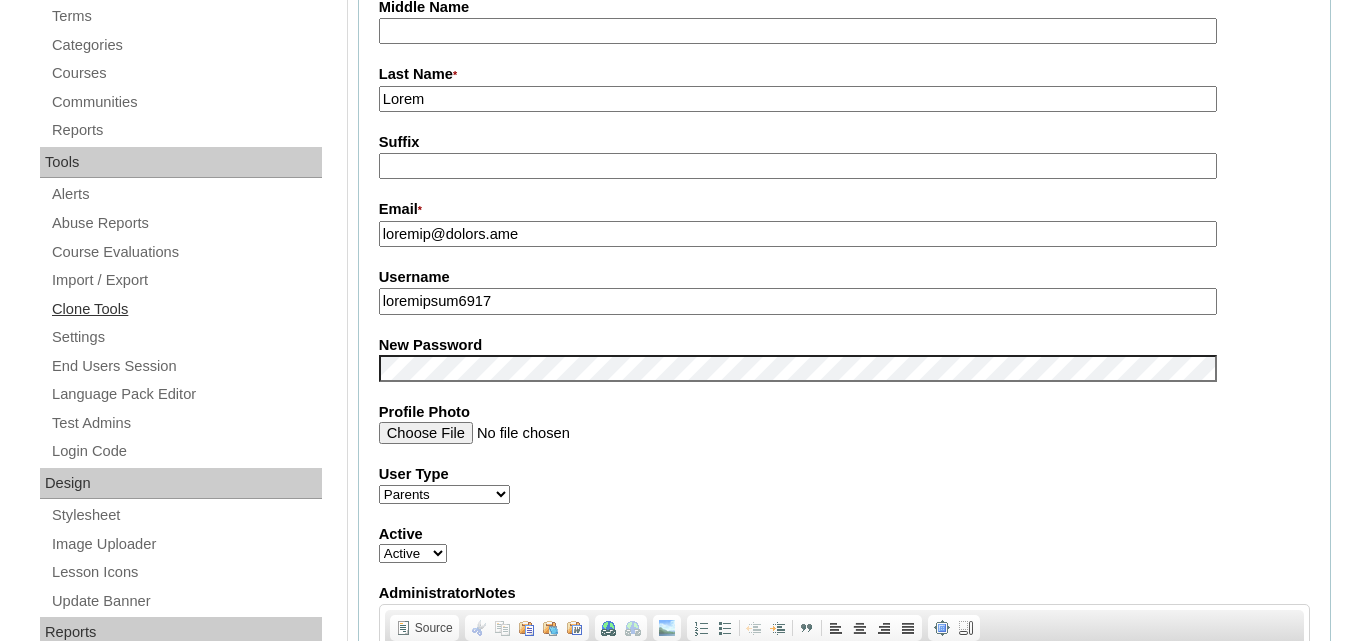 drag, startPoint x: 482, startPoint y: 300, endPoint x: 298, endPoint y: 301, distance: 184.00272 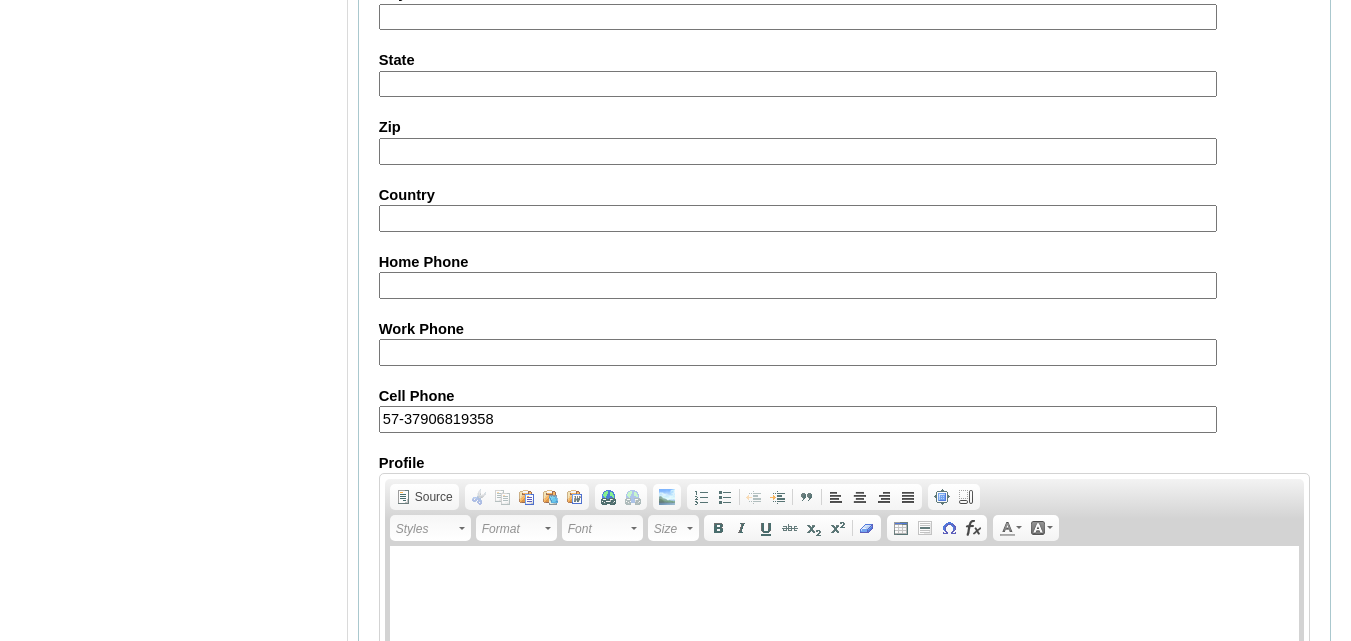 scroll, scrollTop: 2010, scrollLeft: 0, axis: vertical 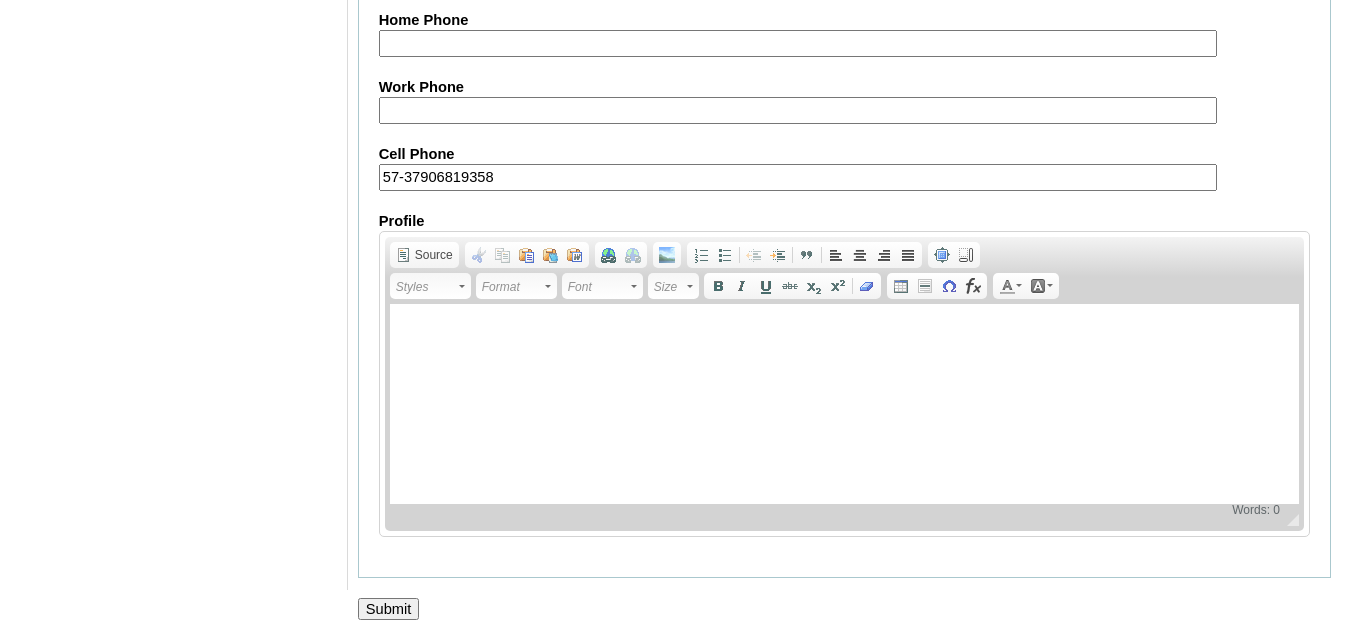 click on "Submit" at bounding box center (389, 609) 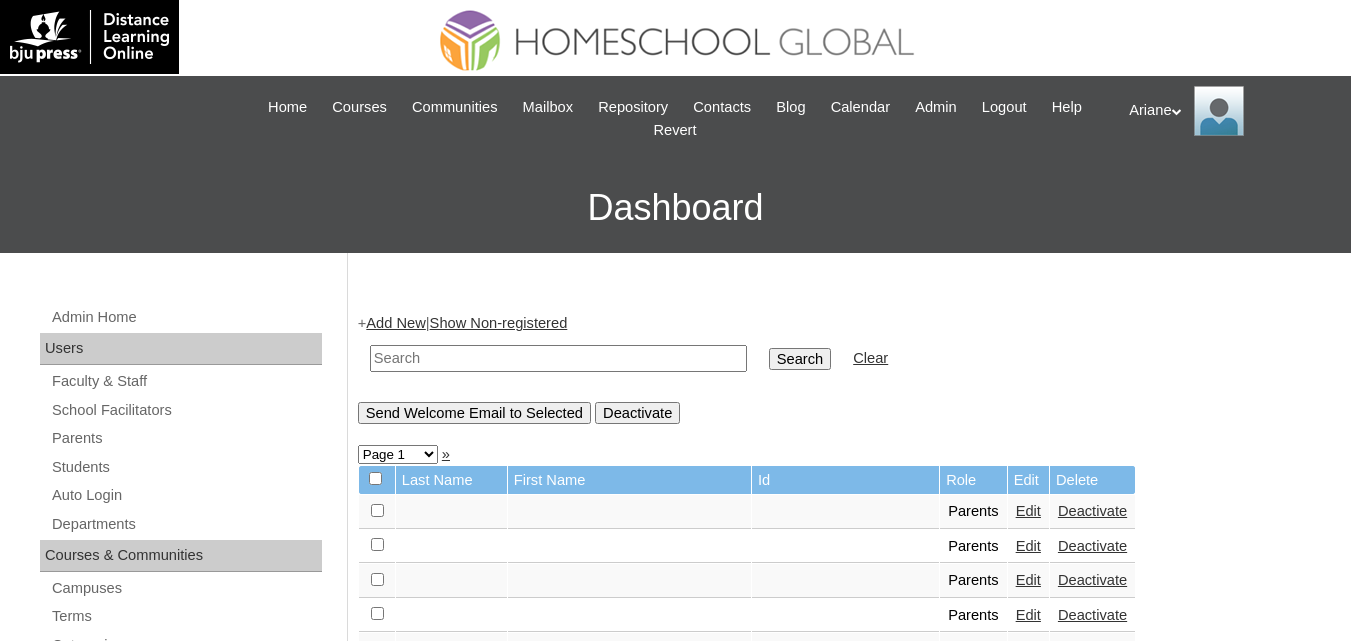 scroll, scrollTop: 0, scrollLeft: 0, axis: both 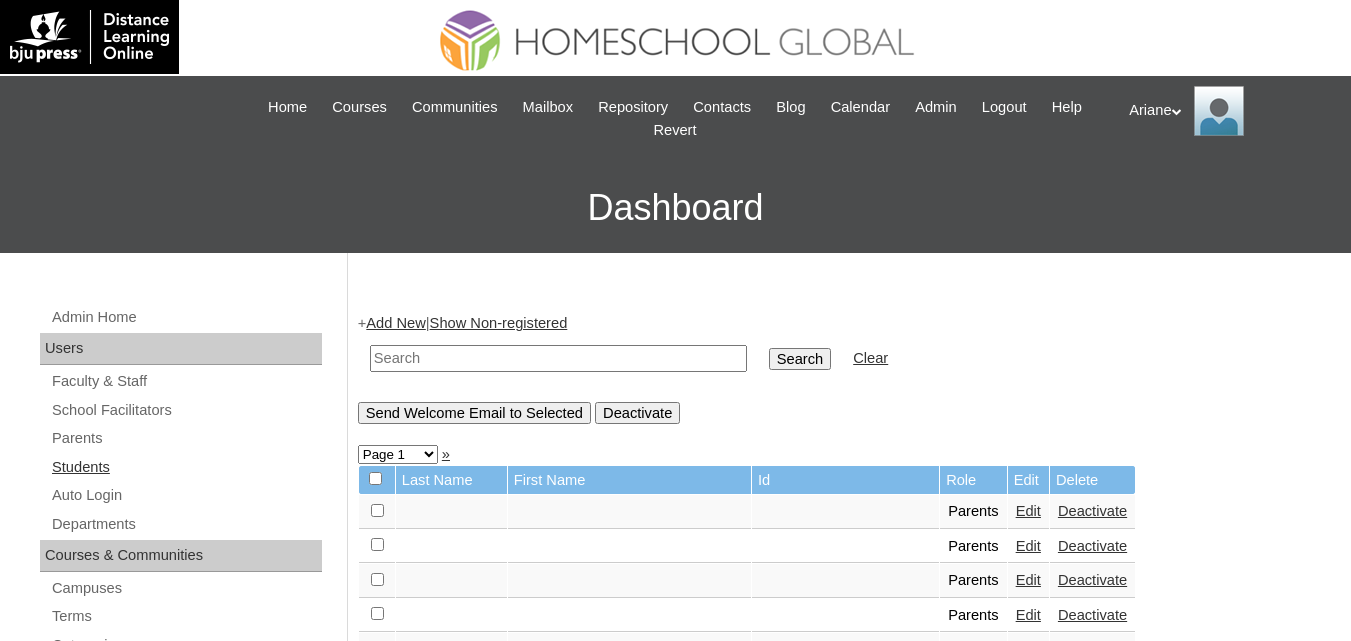 click on "Students" at bounding box center (186, 467) 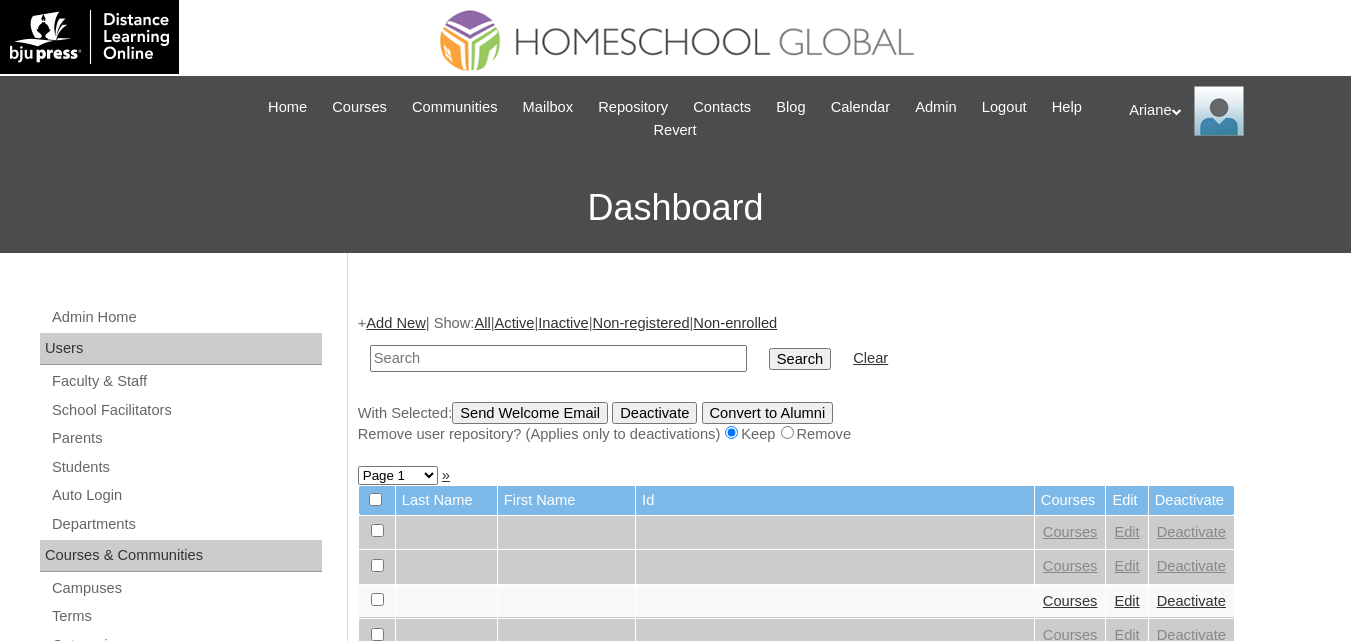 scroll, scrollTop: 0, scrollLeft: 0, axis: both 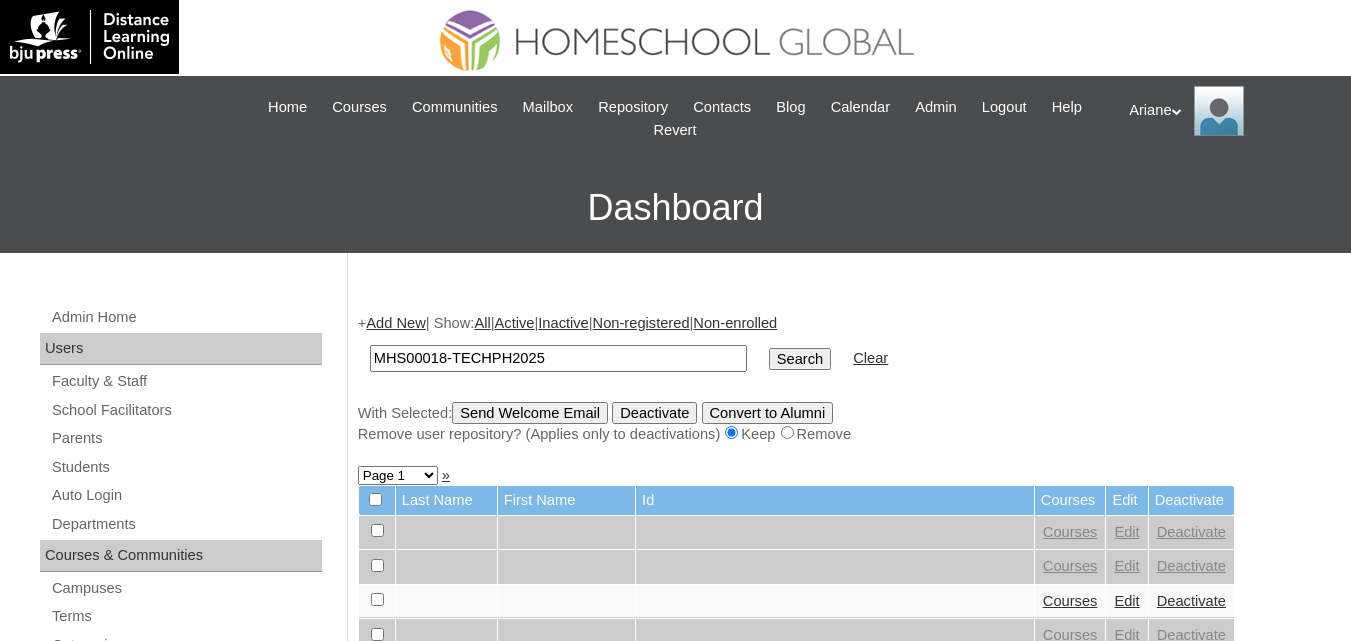 type on "MHS00018-TECHPH2025" 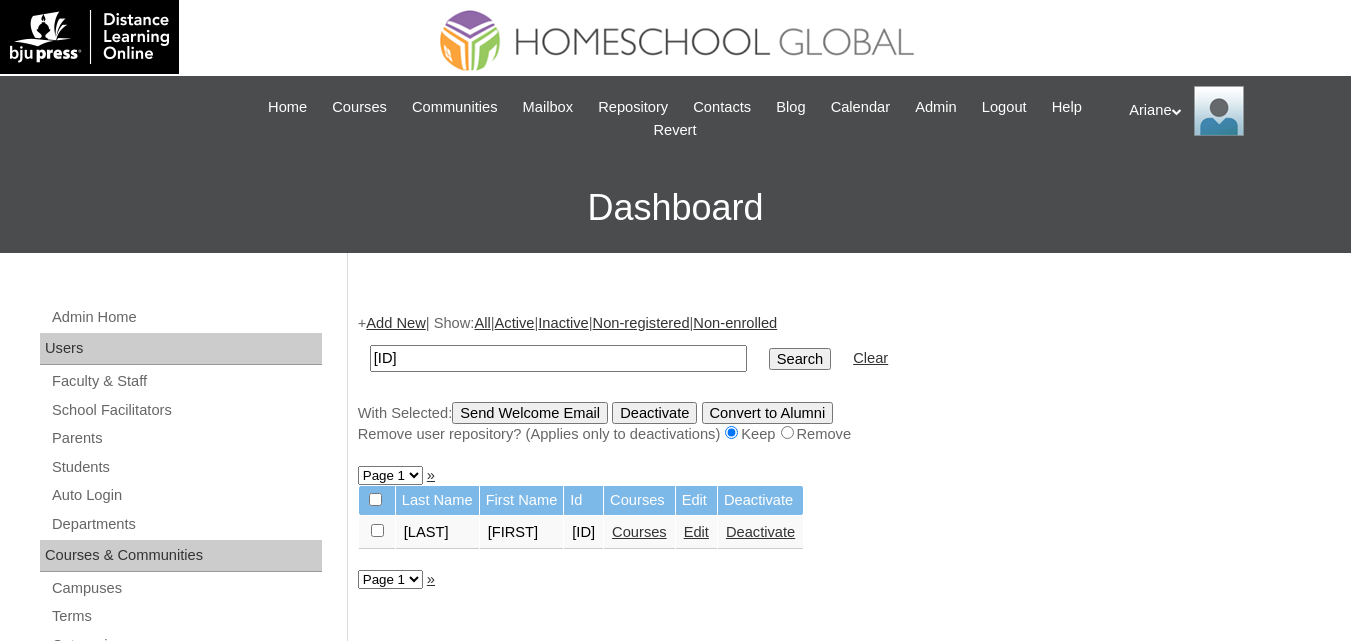 scroll, scrollTop: 0, scrollLeft: 0, axis: both 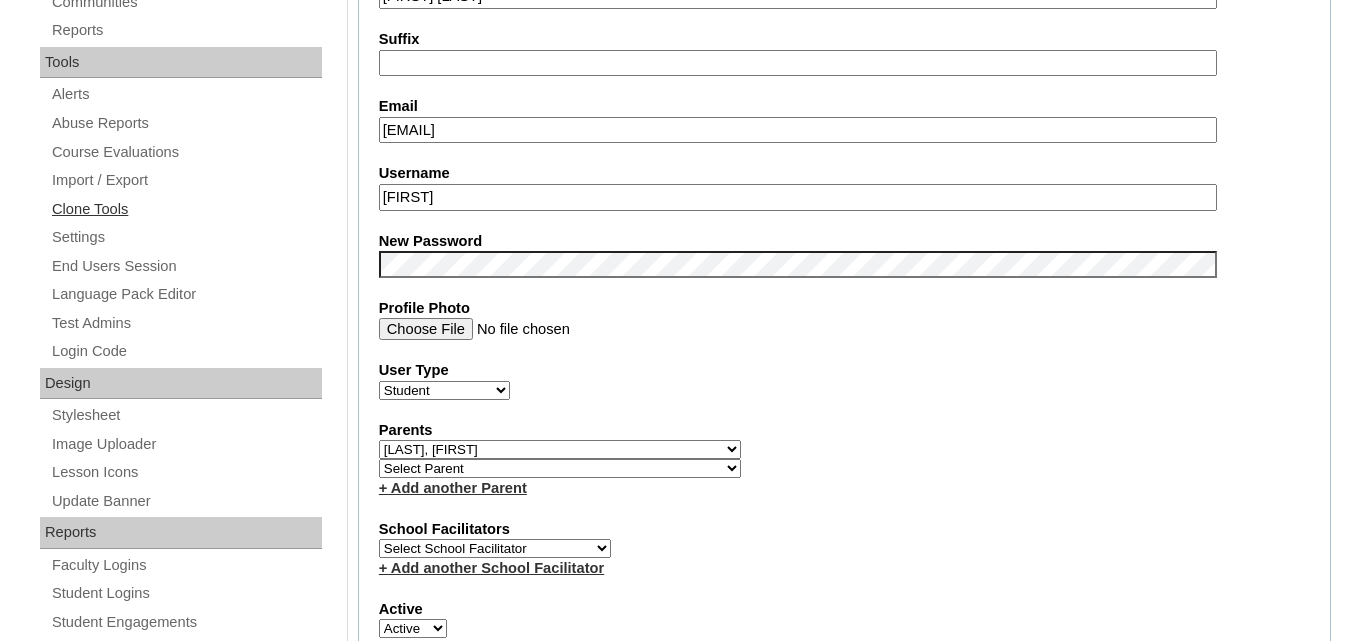 drag, startPoint x: 494, startPoint y: 204, endPoint x: 299, endPoint y: 202, distance: 195.01025 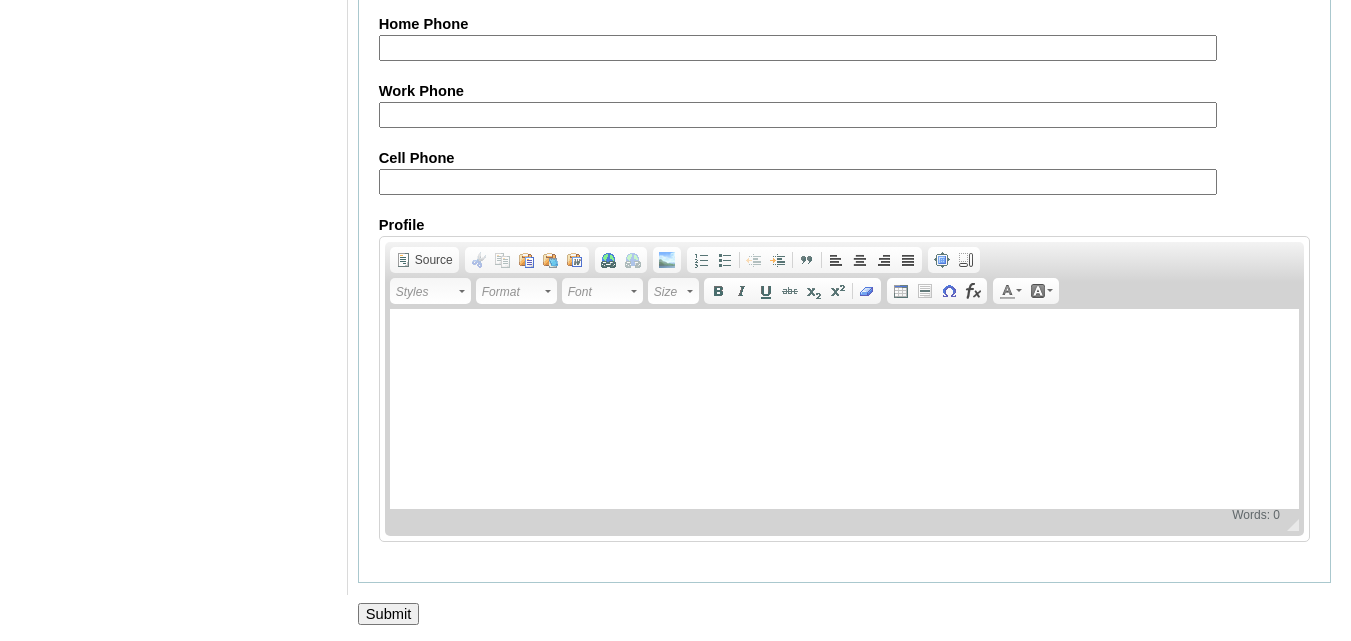 scroll, scrollTop: 2430, scrollLeft: 0, axis: vertical 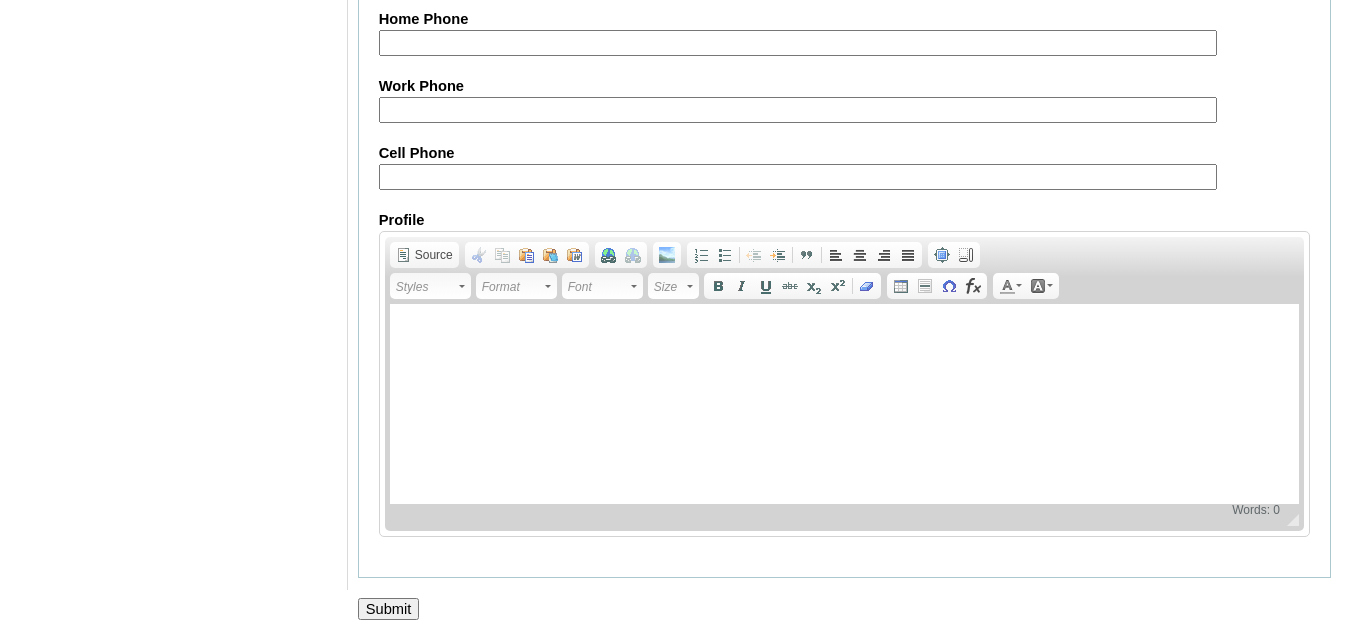 click on "Submit" at bounding box center (389, 609) 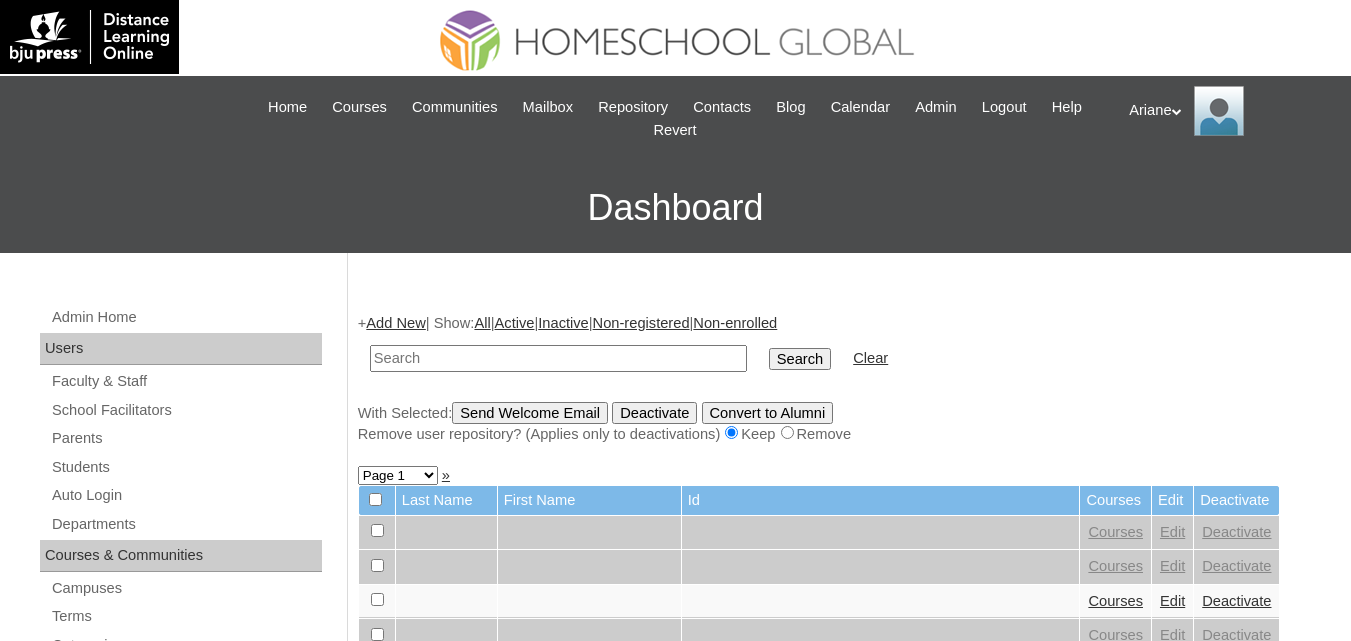 scroll, scrollTop: 0, scrollLeft: 0, axis: both 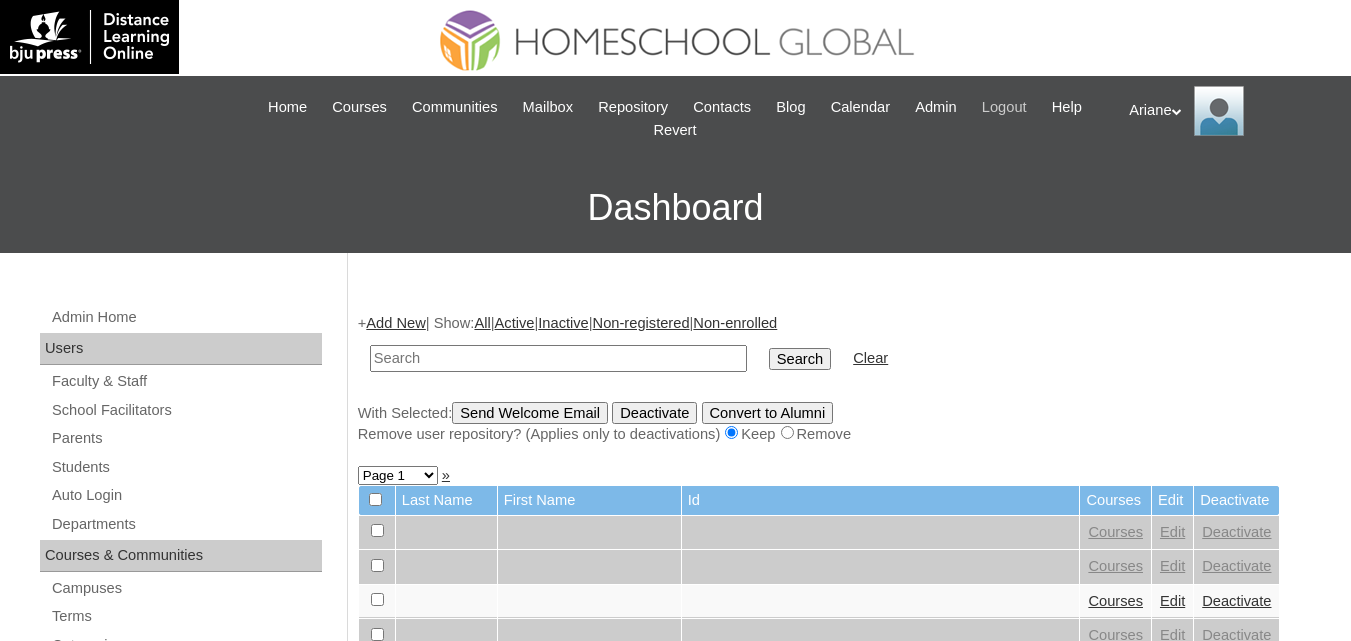 click on "Logout" at bounding box center [1004, 107] 